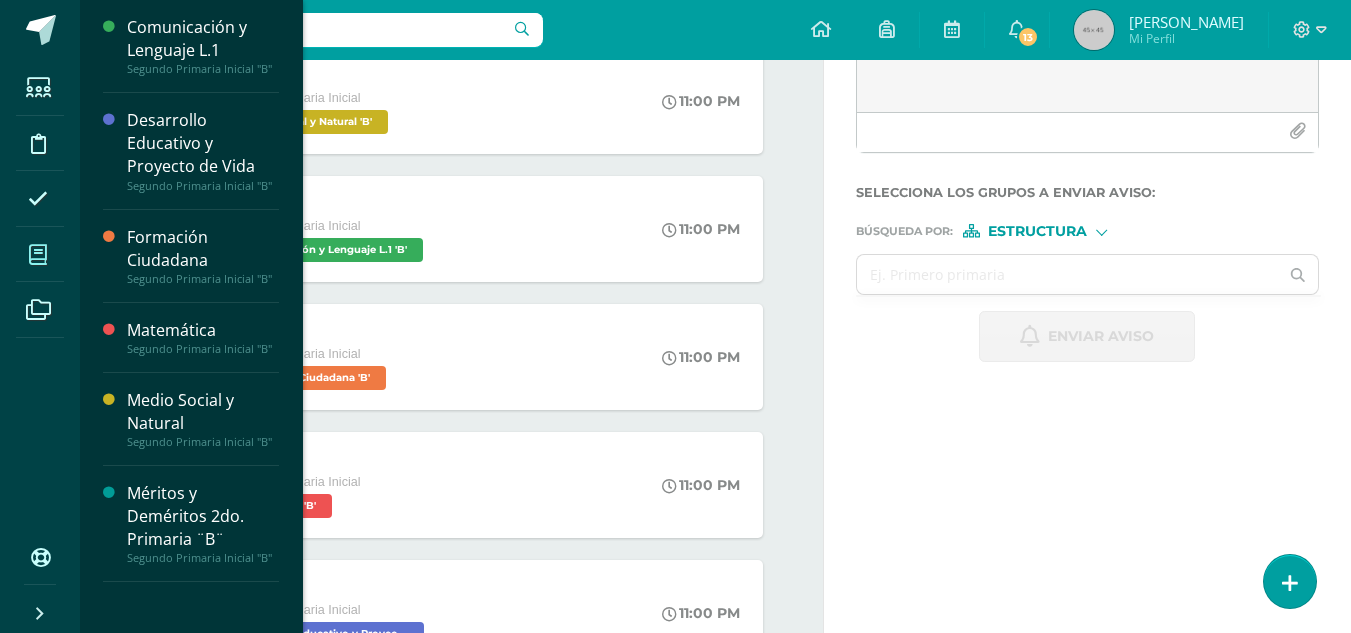 scroll, scrollTop: 300, scrollLeft: 0, axis: vertical 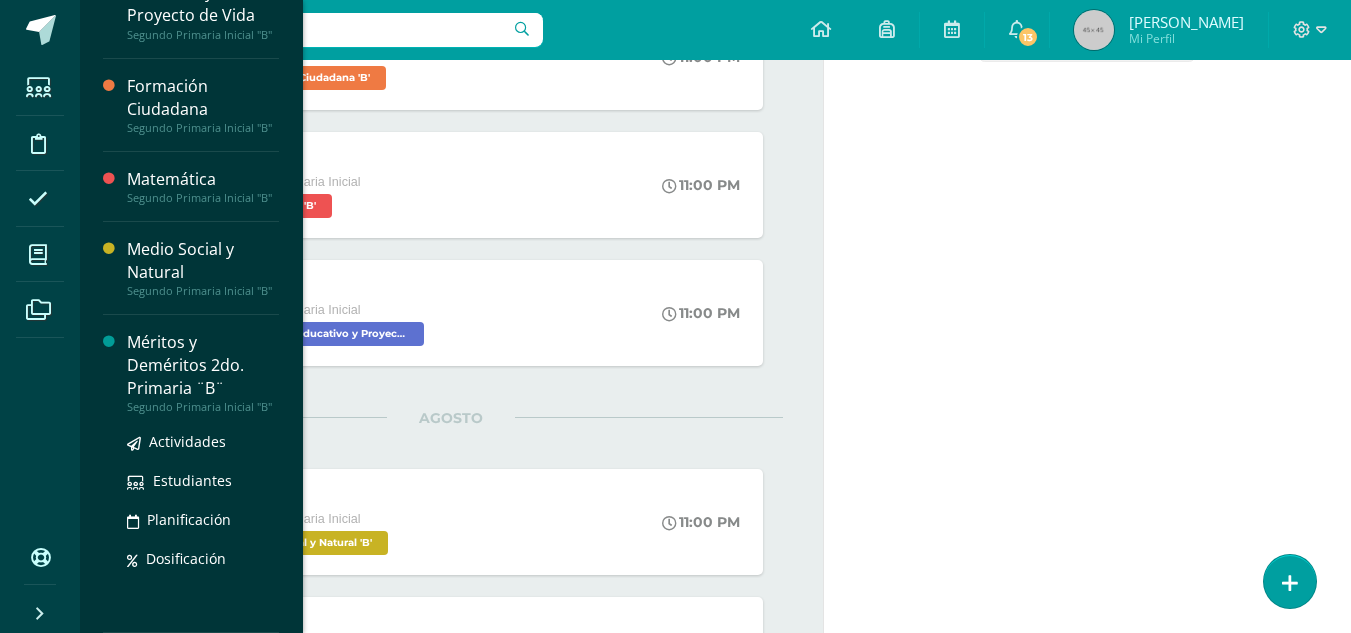 click on "Méritos y Deméritos 2do. Primaria ¨B¨" at bounding box center (203, 365) 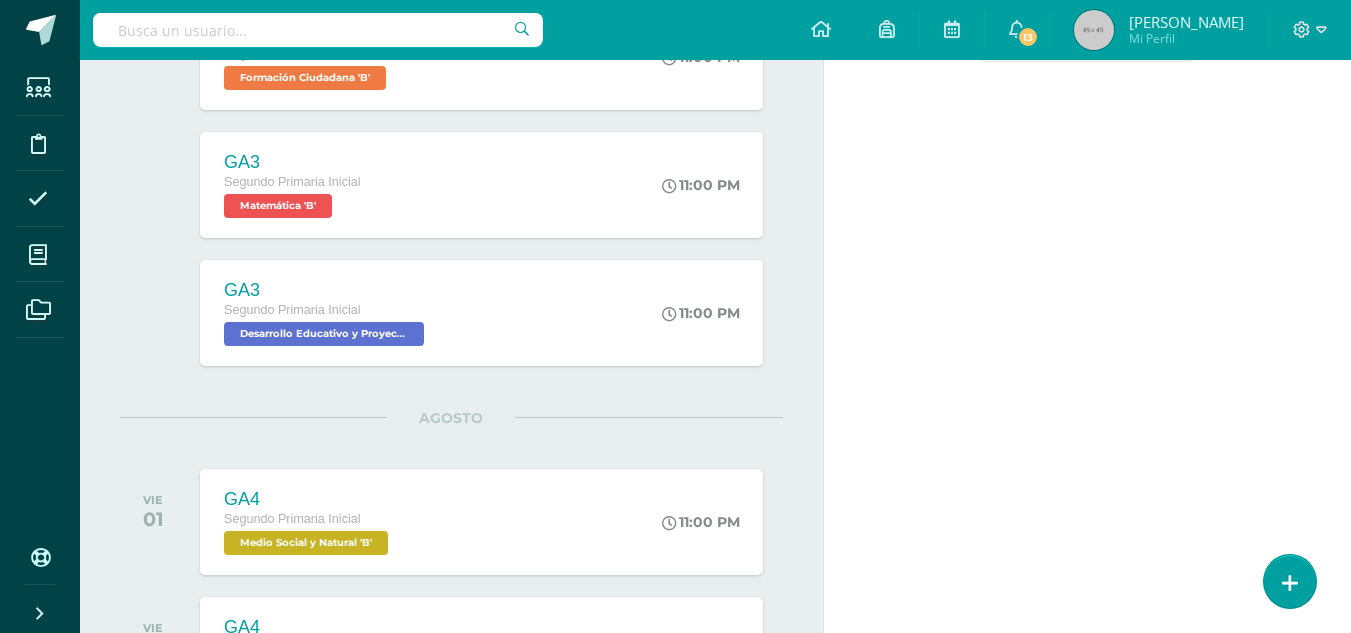 scroll, scrollTop: 33, scrollLeft: 0, axis: vertical 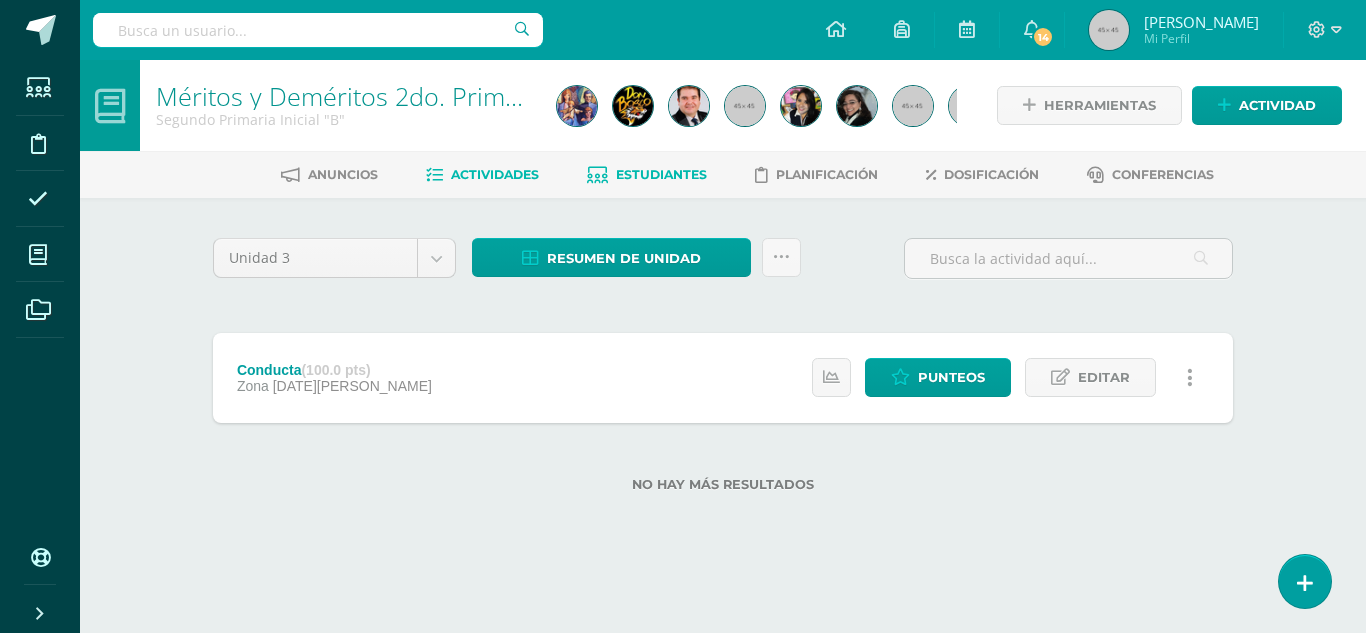 click on "Estudiantes" at bounding box center (661, 174) 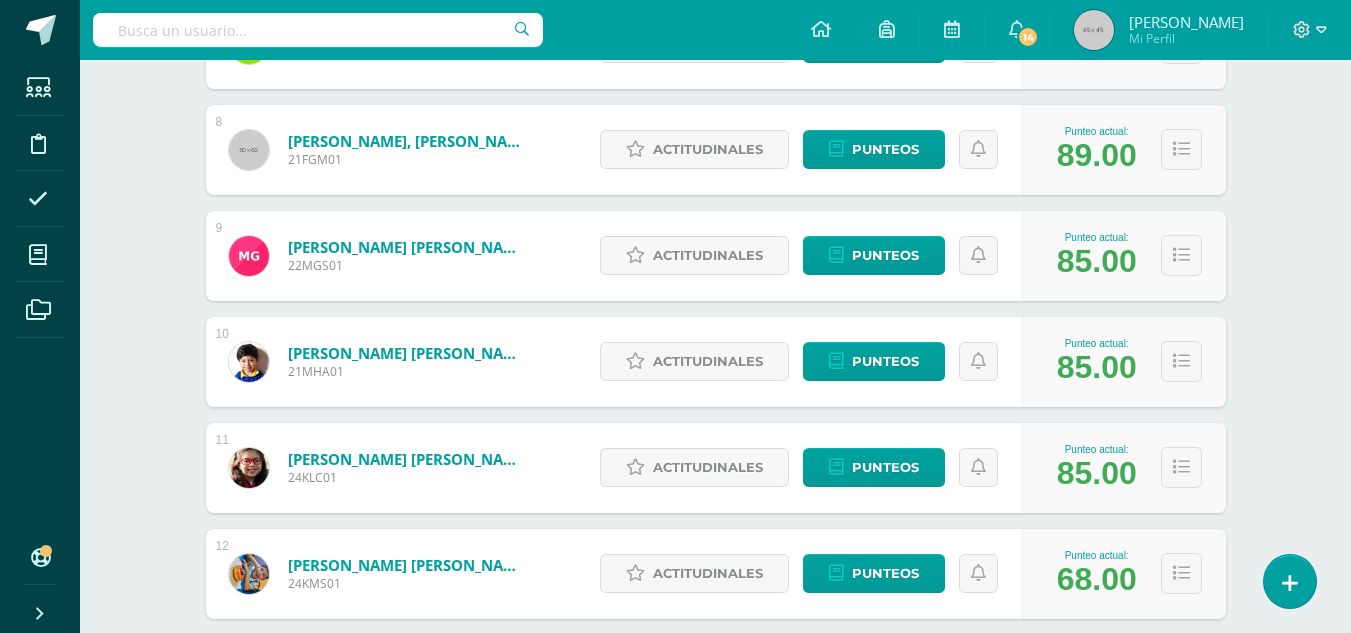 scroll, scrollTop: 1172, scrollLeft: 0, axis: vertical 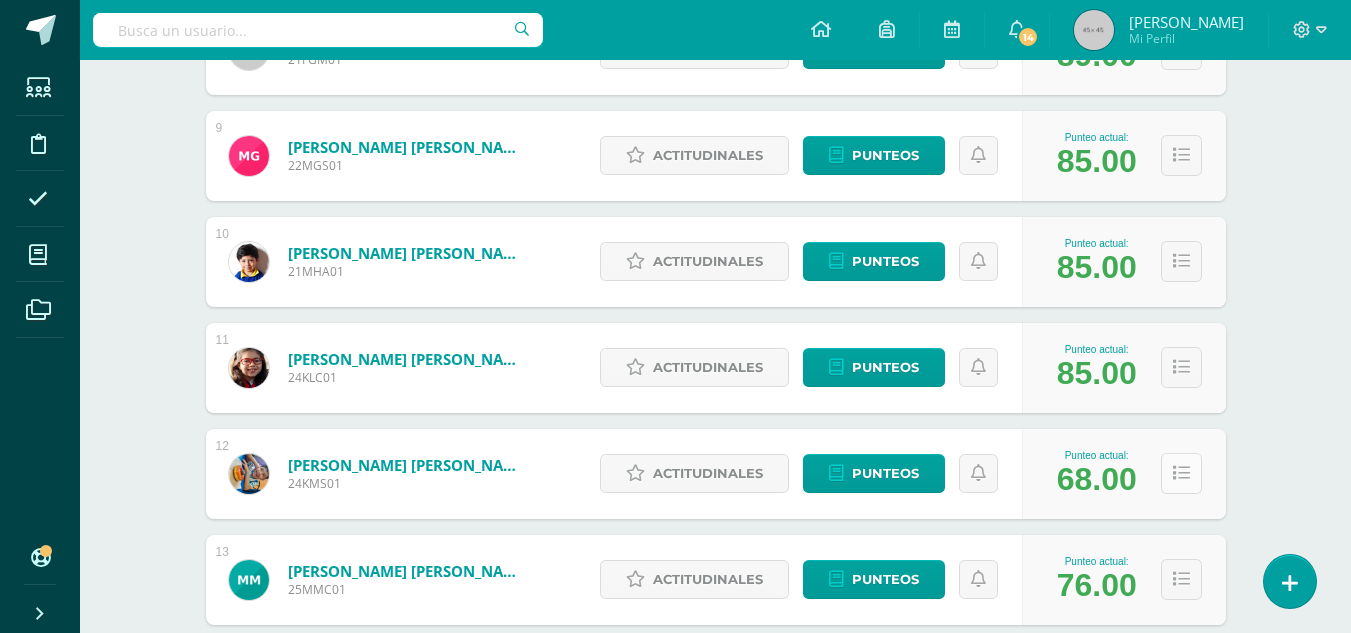 click at bounding box center [1181, 473] 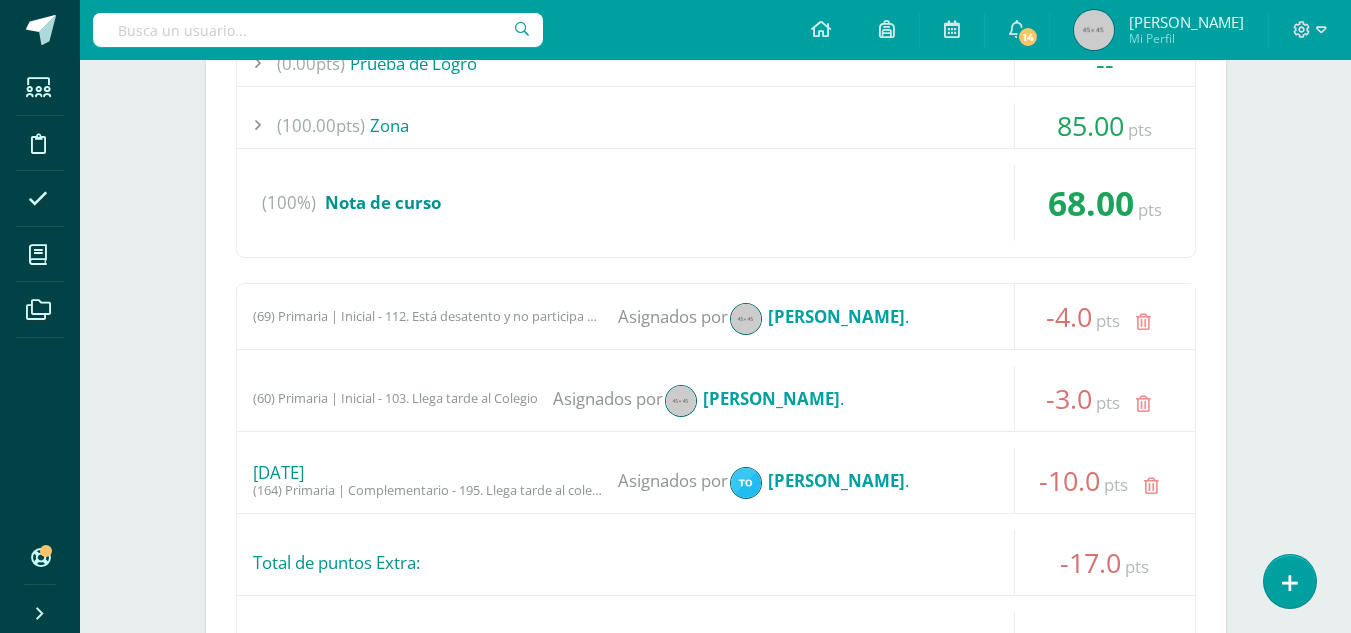 scroll, scrollTop: 1772, scrollLeft: 0, axis: vertical 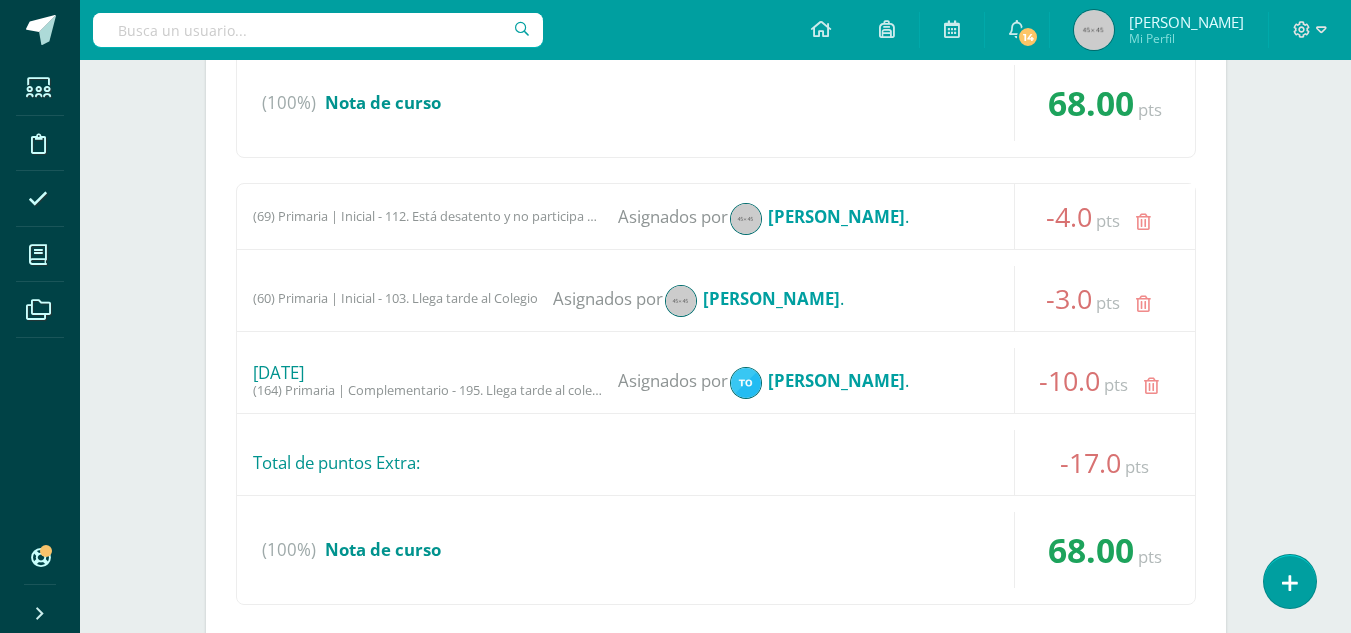 click on "pts" at bounding box center [1116, 384] 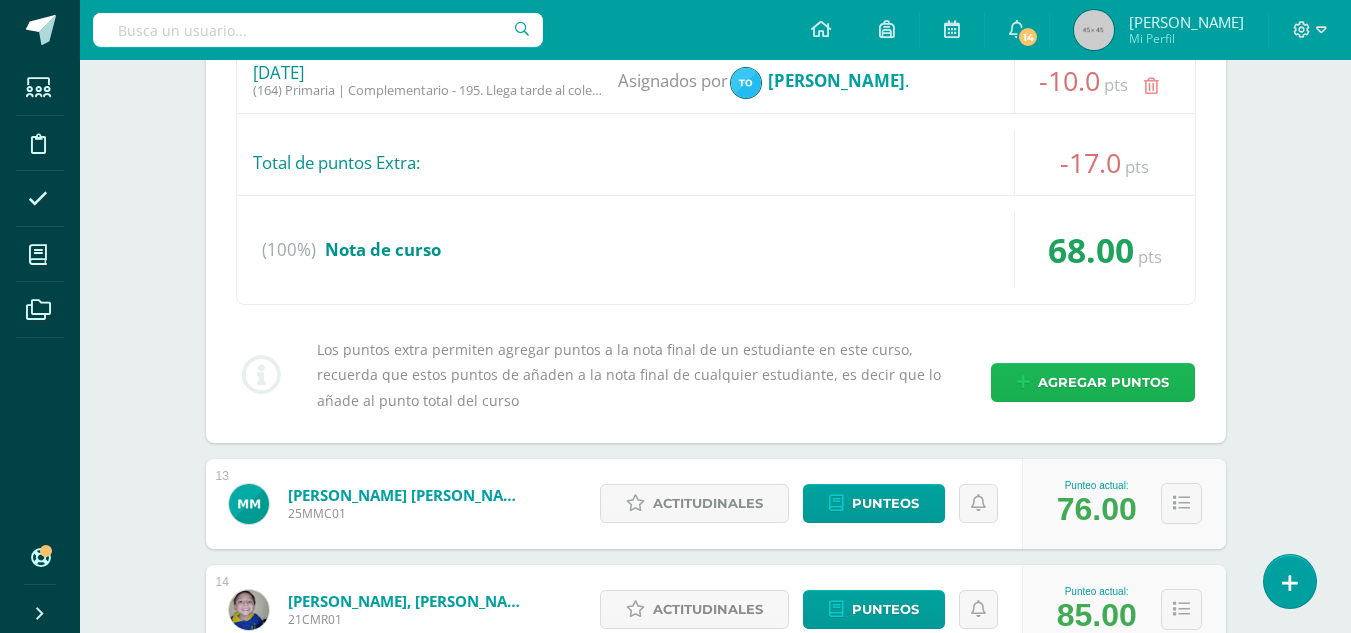 click on "Agregar puntos" at bounding box center (1103, 382) 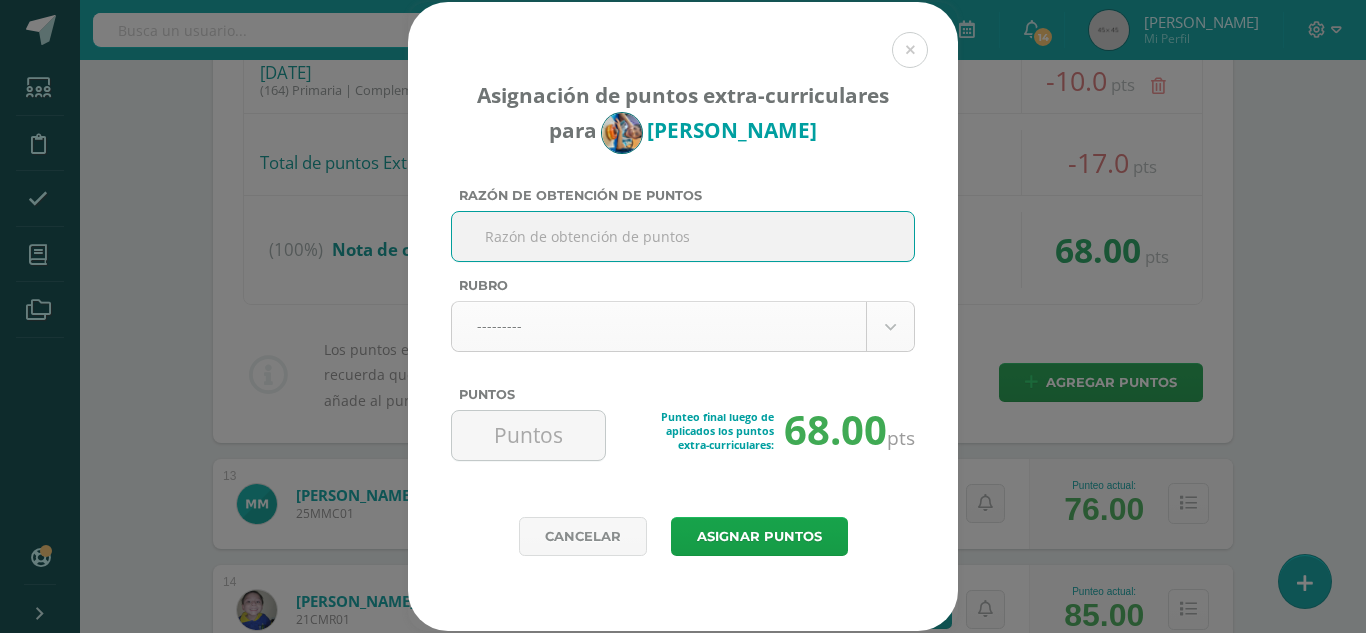 click on "Asignación de puntos extra-curriculares para
Kevin Maldonado
Razón de obtención de puntos
Rubro
---------
---------
Evaluativo
Conducta
Actividades Extracurriculares
(1) Preprimaria | Colabora con el cuidado, orden y limpieza del aula. (+2.0pts)
(2) Preprimaria | Mantiene su locker limpio y ordenado. (+2.0pts)" at bounding box center (683, 895) 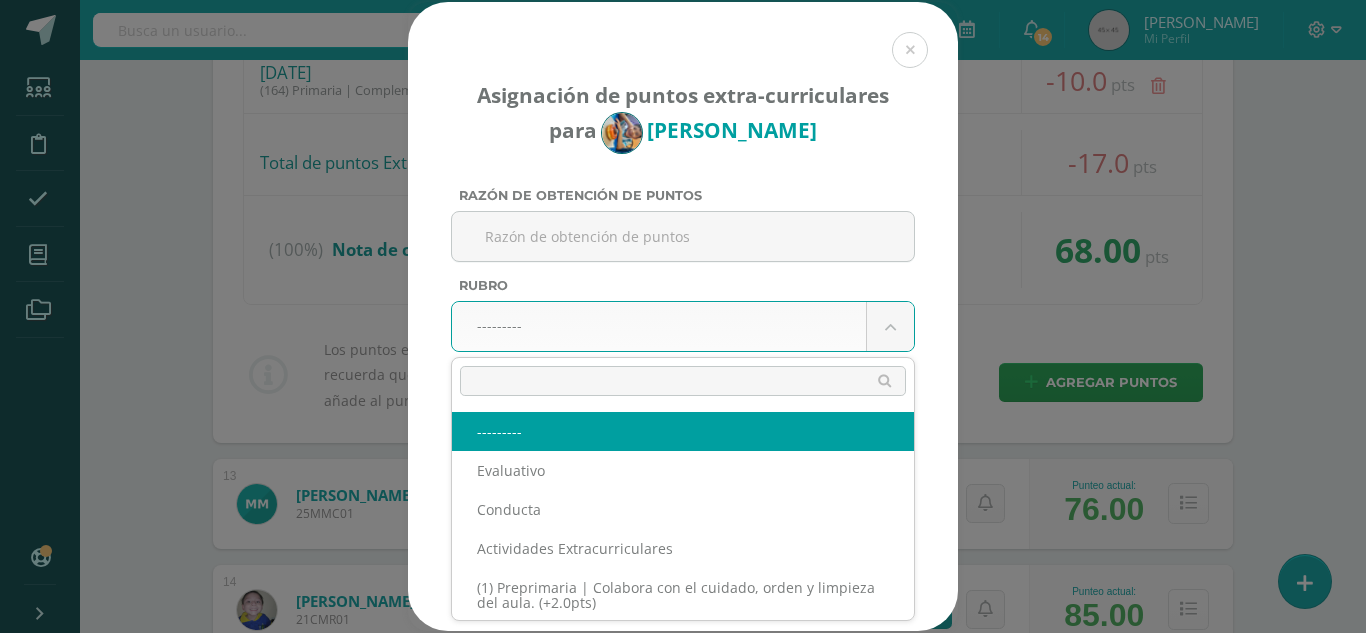 click at bounding box center [683, 381] 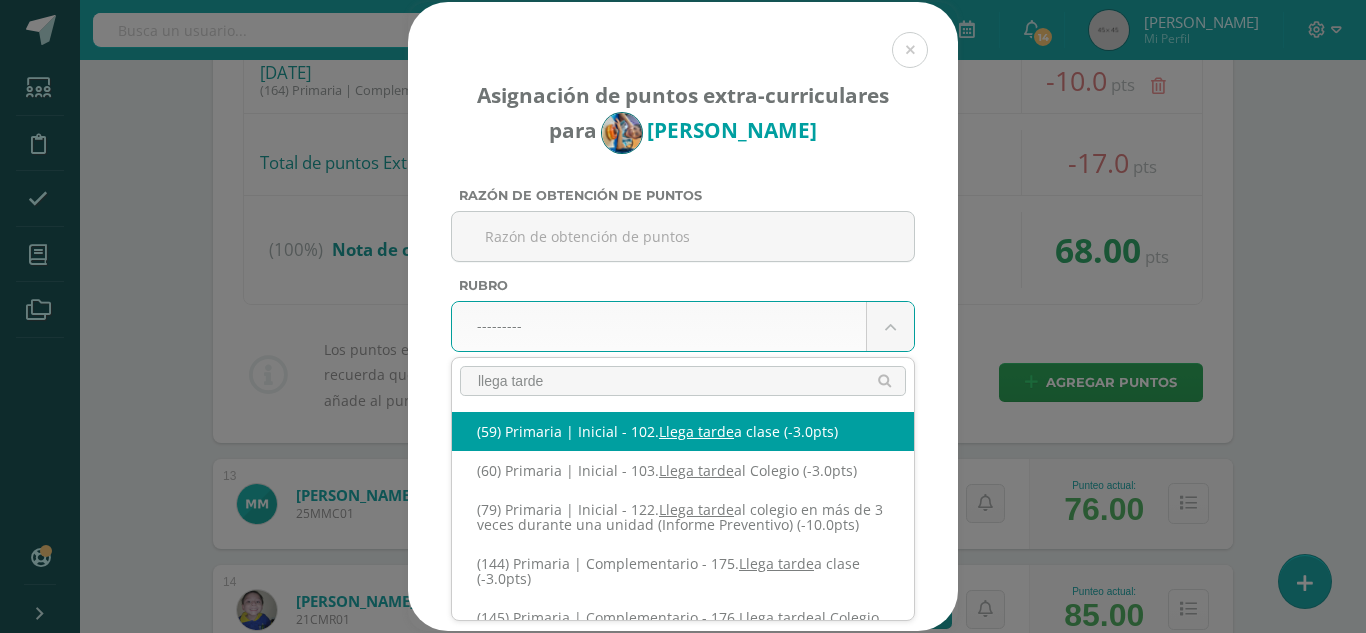 type on "llega tarde" 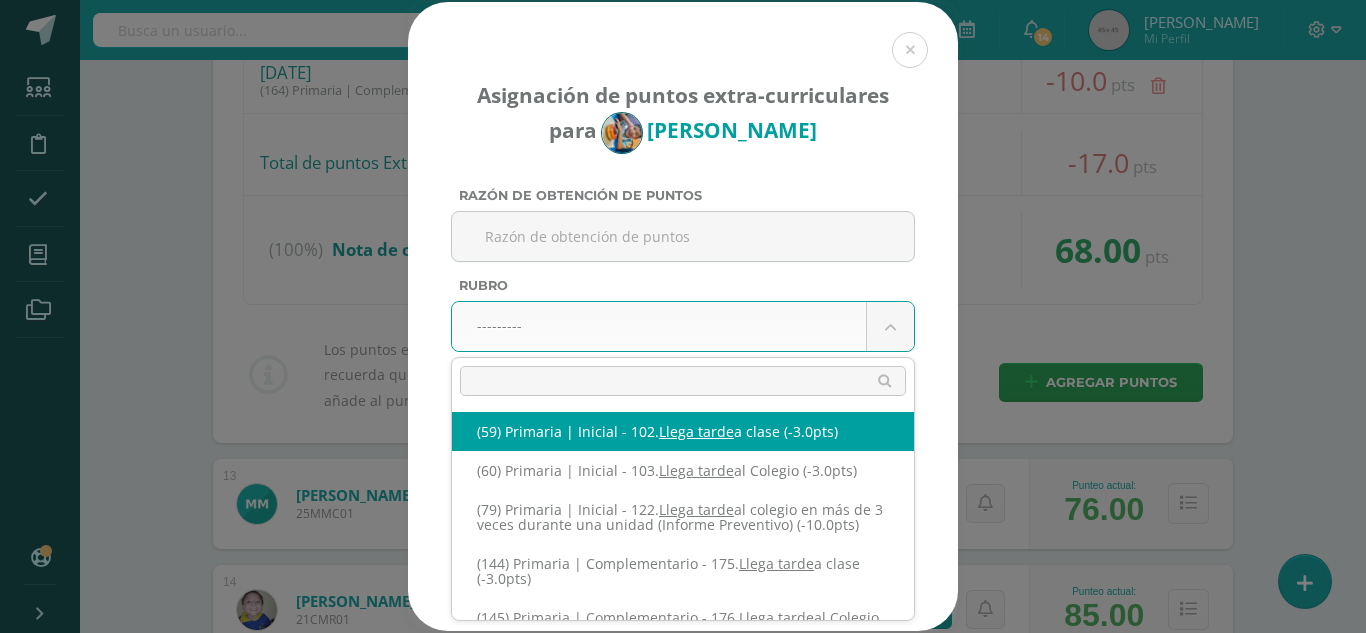 click on "Asignación de puntos extra-curriculares para
Kevin Maldonado
Razón de obtención de puntos
Rubro
---------
---------
Evaluativo
Conducta
Actividades Extracurriculares
(1) Preprimaria | Colabora con el cuidado, orden y limpieza del aula. (+2.0pts)
(2) Preprimaria | Mantiene su locker limpio y ordenado. (+2.0pts)" at bounding box center [683, 895] 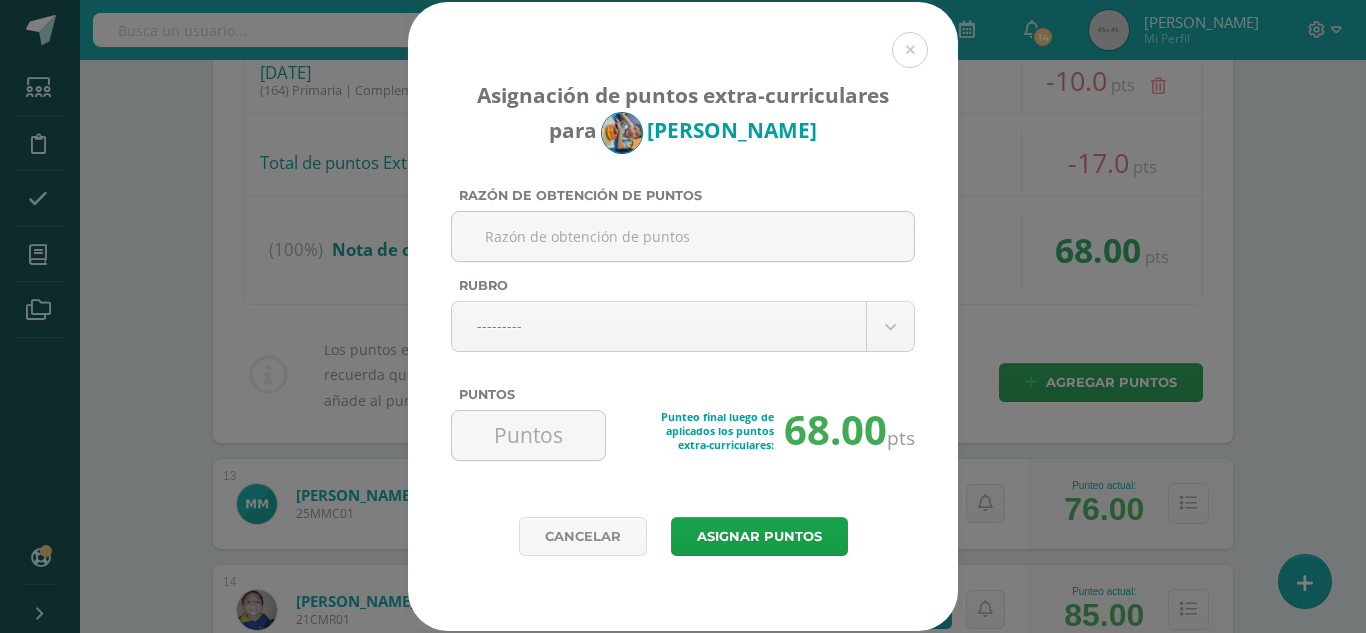 click on "Asignación de puntos extra-curriculares para
Kevin Maldonado
Razón de obtención de puntos
Rubro
---------
---------
Evaluativo
Conducta
Actividades Extracurriculares
(1) Preprimaria | Colabora con el cuidado, orden y limpieza del aula. (+2.0pts)
(2) Preprimaria | Mantiene su locker limpio y ordenado. (+2.0pts)" at bounding box center (683, 316) 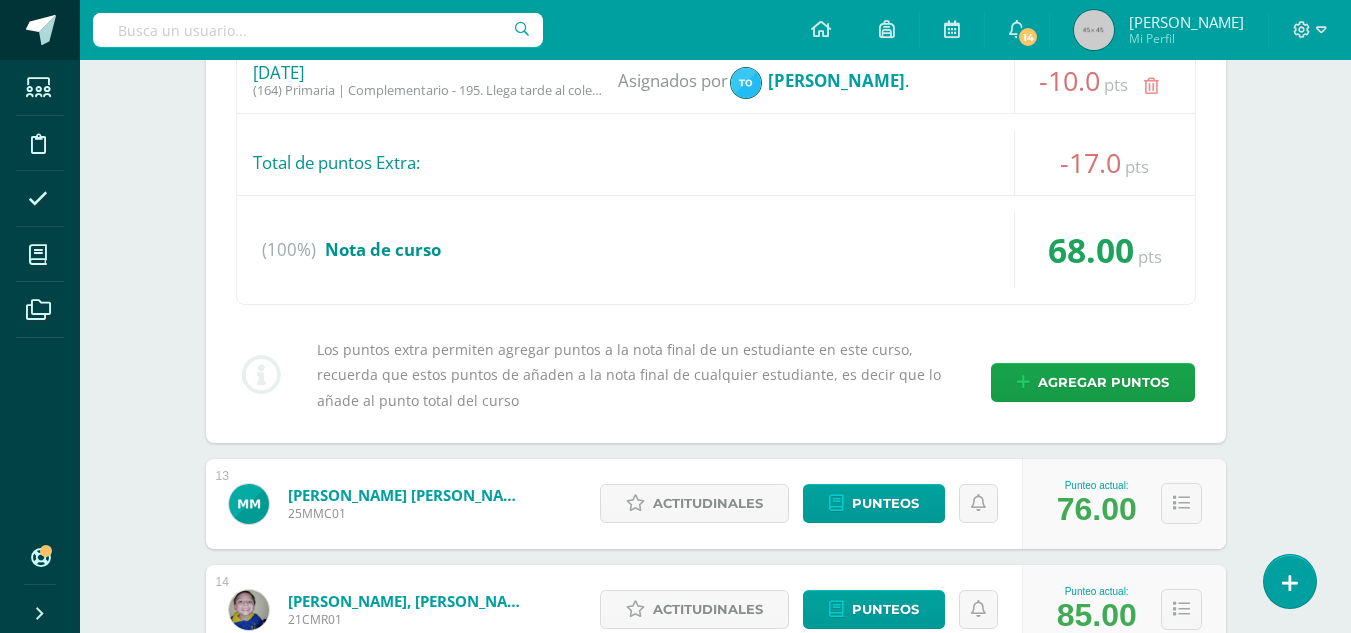click at bounding box center [41, 30] 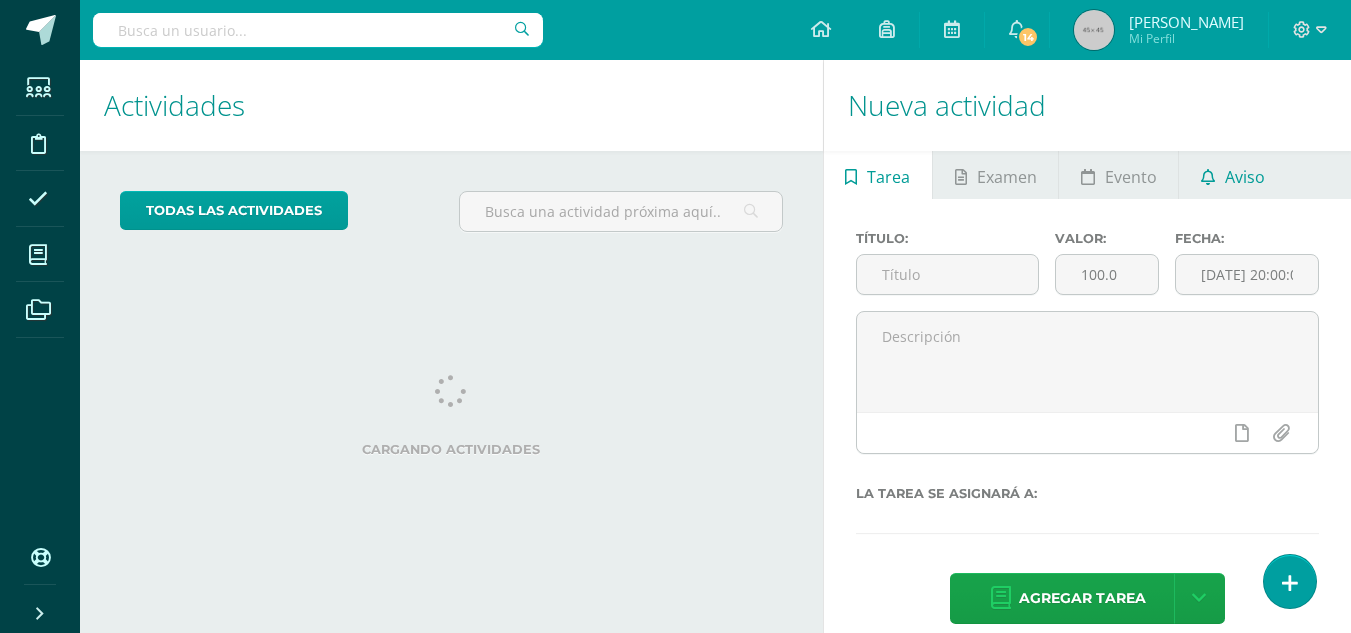 scroll, scrollTop: 0, scrollLeft: 0, axis: both 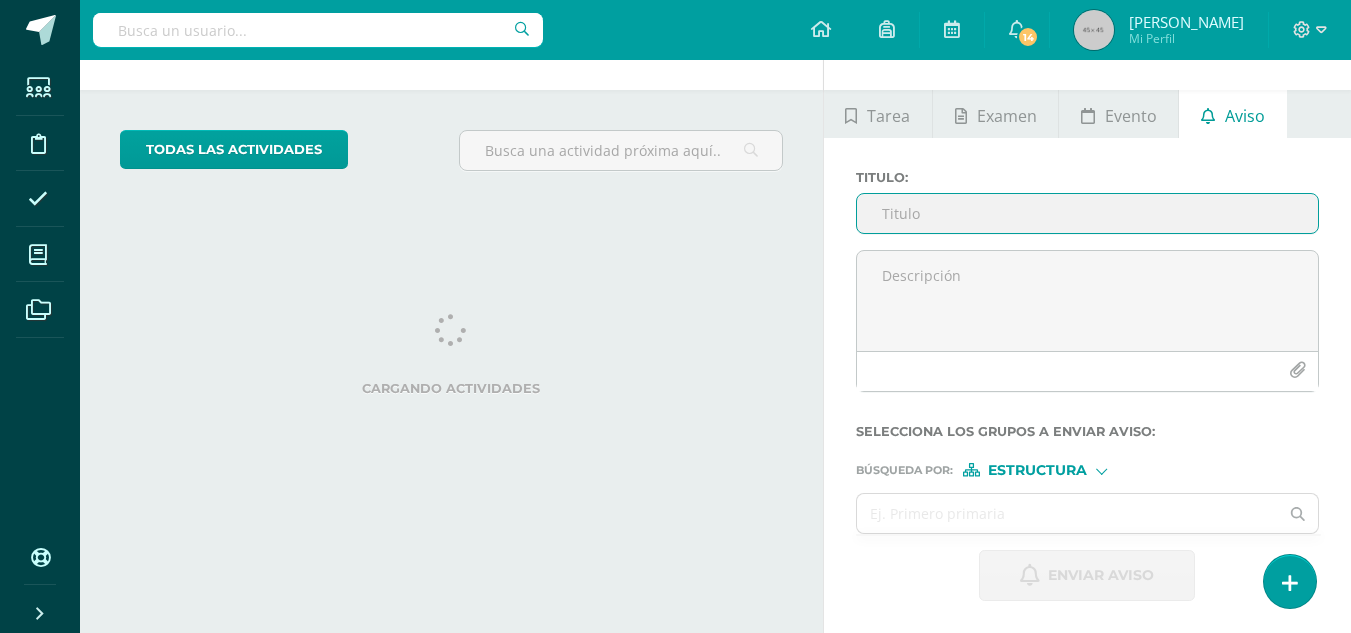 click on "Titulo :" at bounding box center [1087, 213] 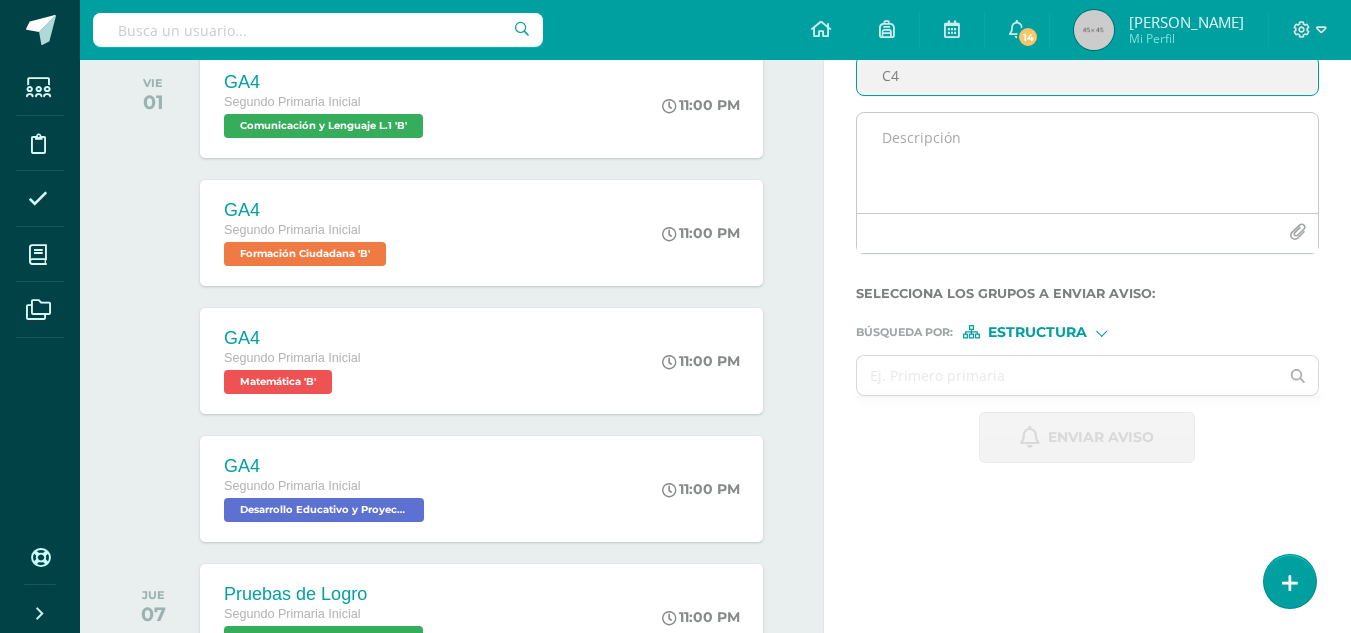 type on "C4" 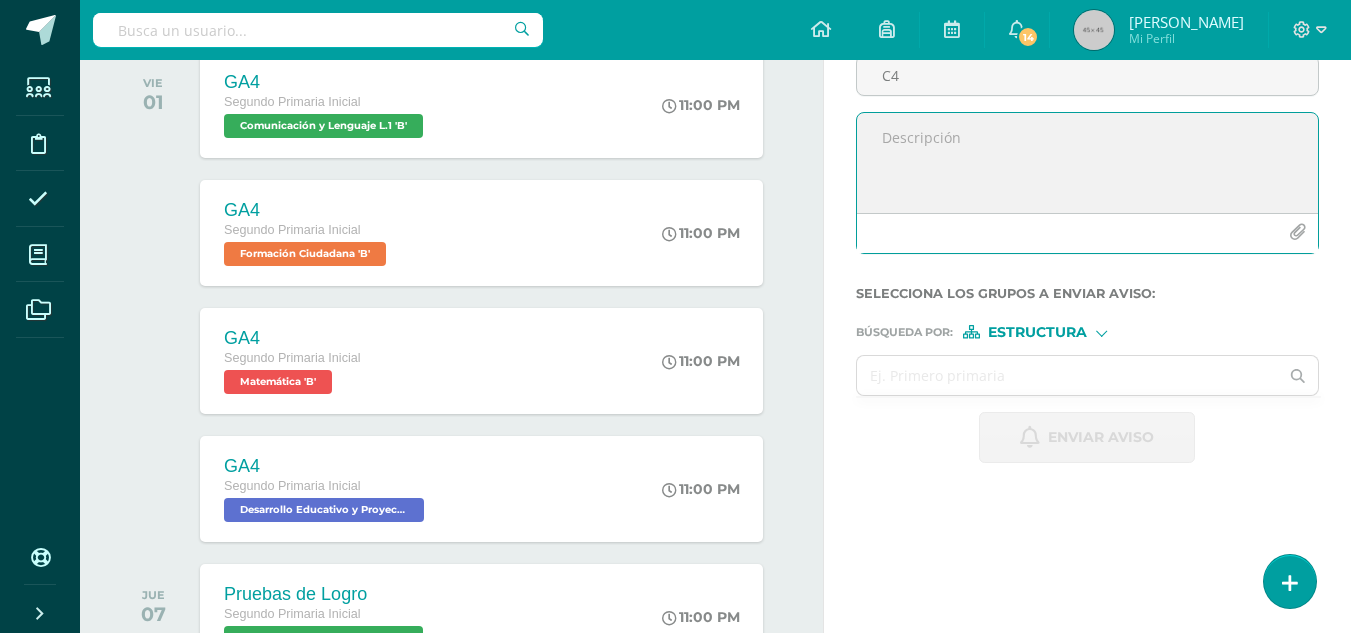 click at bounding box center [1087, 163] 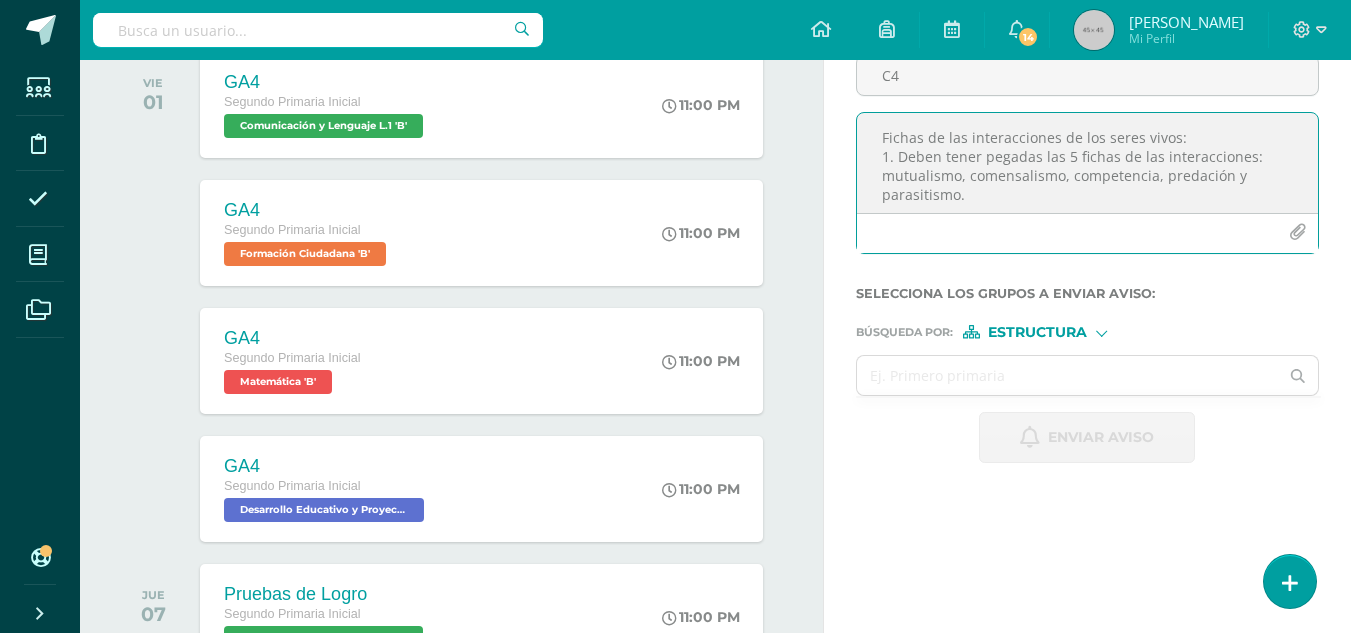 drag, startPoint x: 1196, startPoint y: 171, endPoint x: 1280, endPoint y: 178, distance: 84.29116 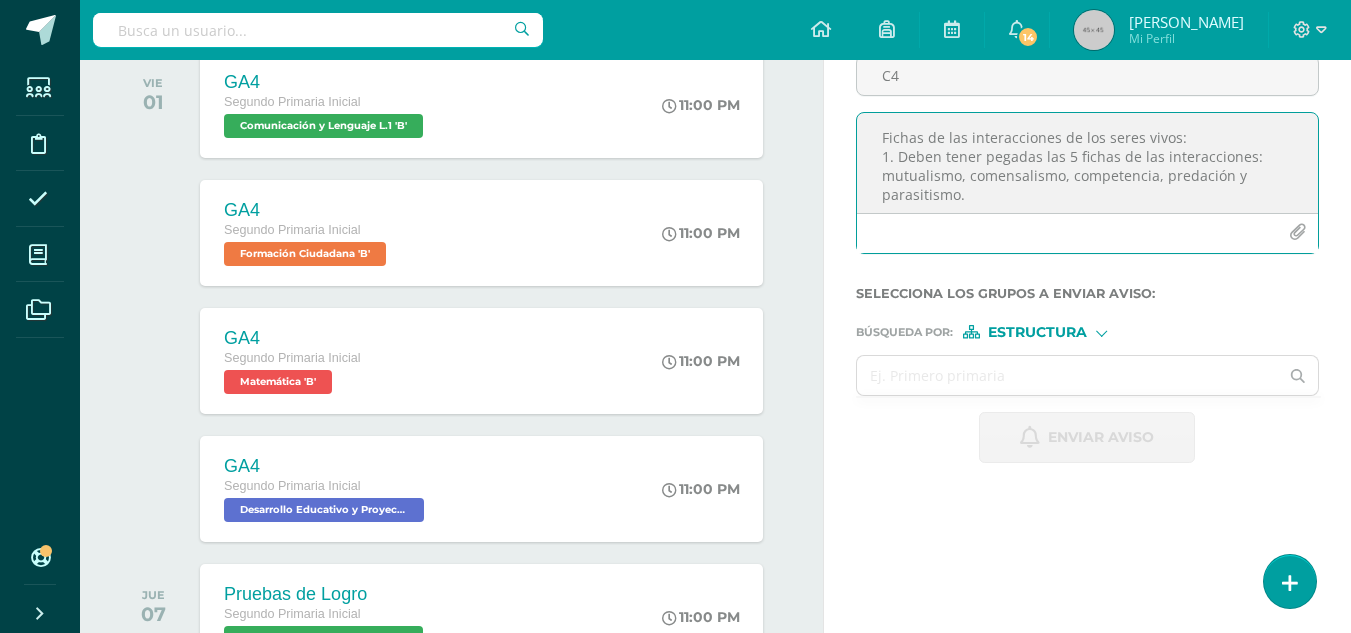 click on "Fichas de las interacciones de los seres vivos:
1. Deben tener pegadas las 5 fichas de las interacciones: mutualismo, comensalismo, competencia, predación y parasitismo." at bounding box center [1087, 163] 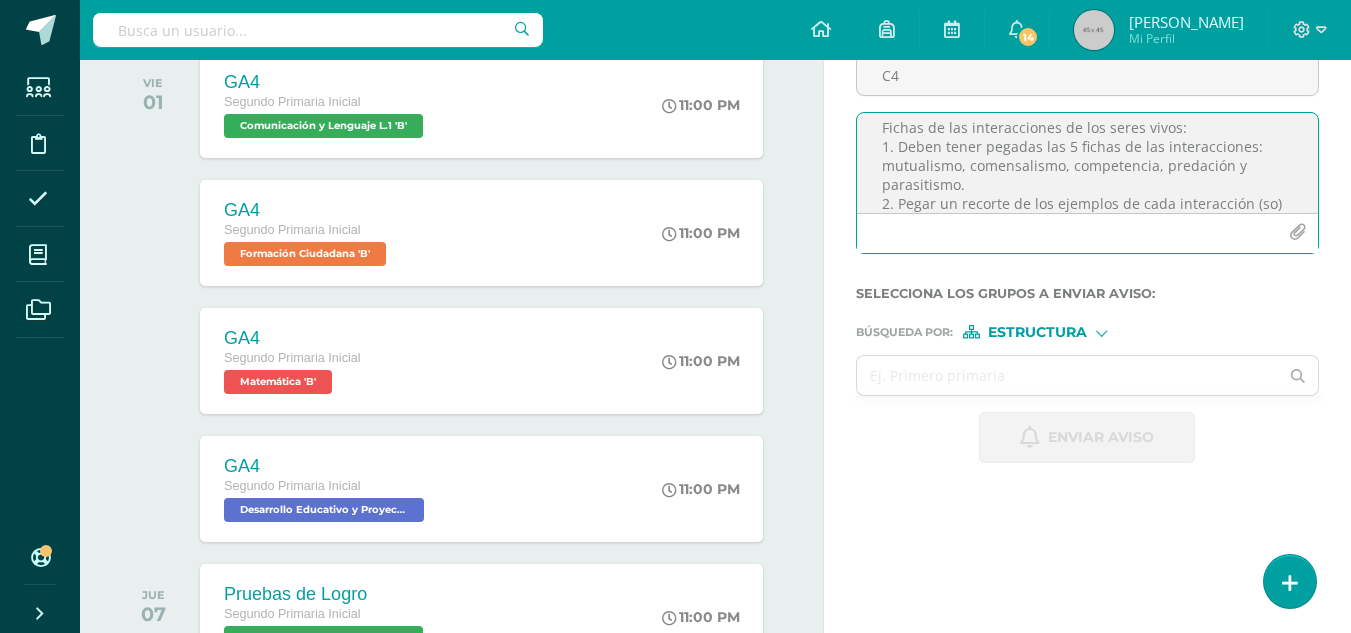 scroll, scrollTop: 29, scrollLeft: 0, axis: vertical 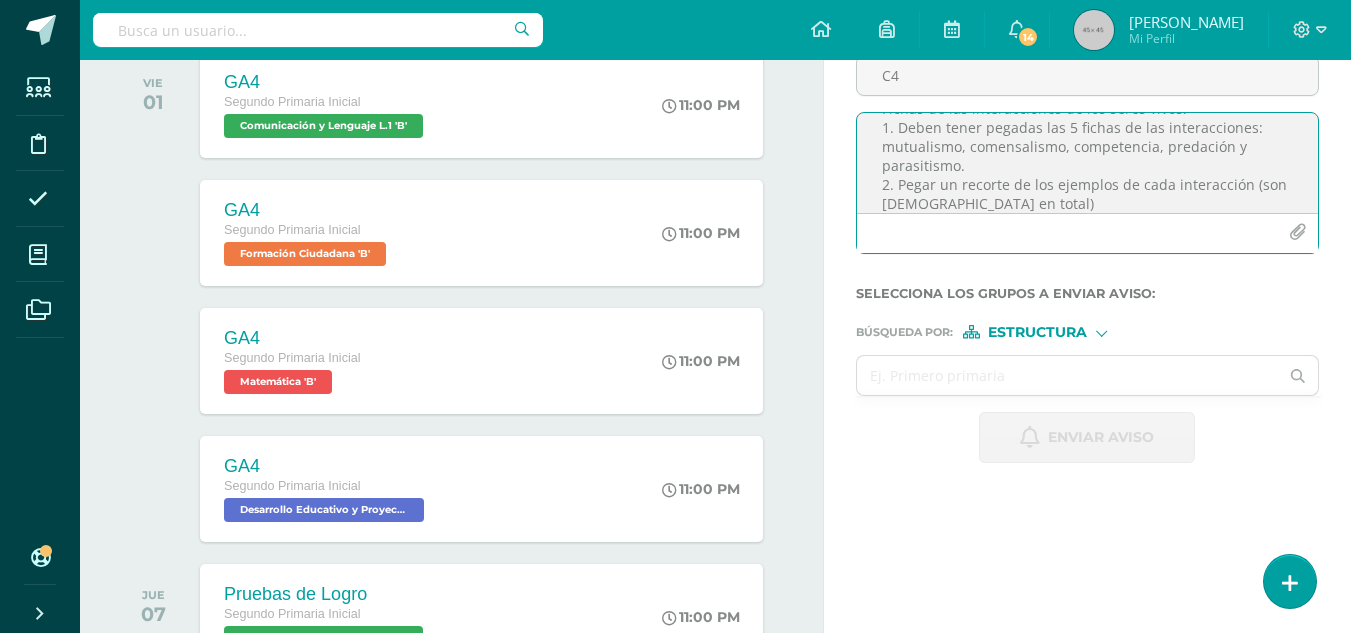 click on "Fichas de las interacciones de los seres vivos:
1. Deben tener pegadas las 5 fichas de las interacciones: mutualismo, comensalismo, competencia, predación y parasitismo.
2. Pegar un recorte de los ejemplos de cada interacción (son [DEMOGRAPHIC_DATA] en total)" at bounding box center [1087, 163] 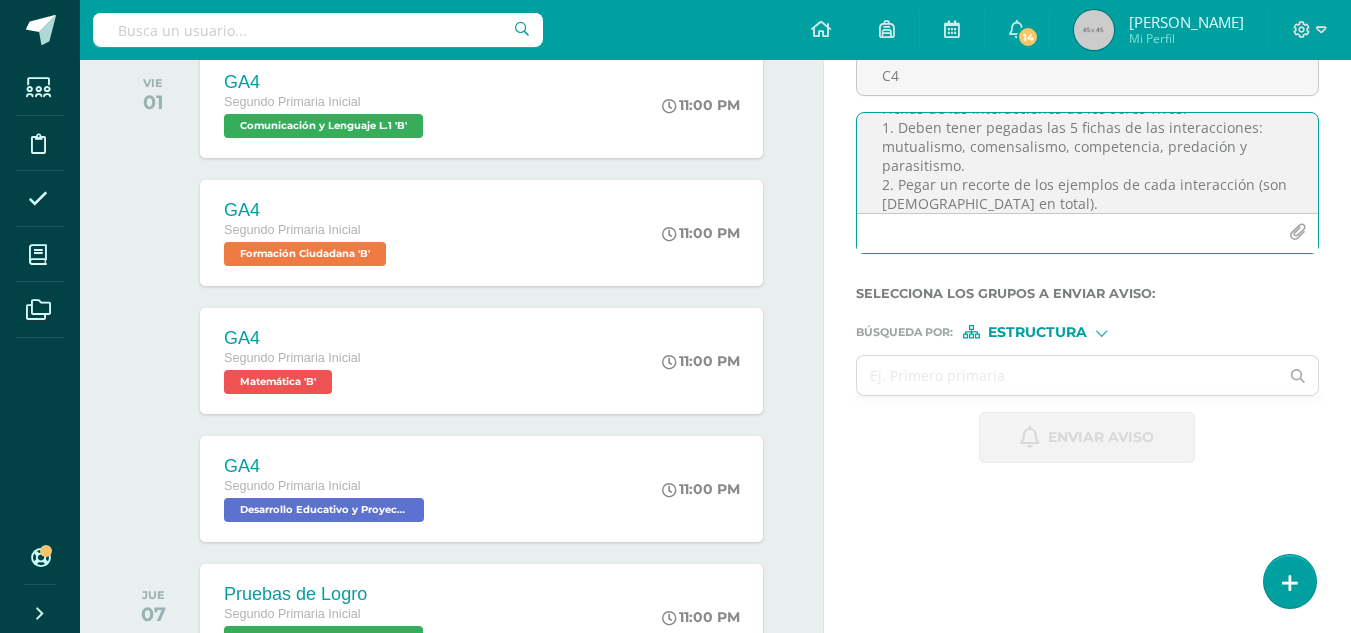 scroll, scrollTop: 48, scrollLeft: 0, axis: vertical 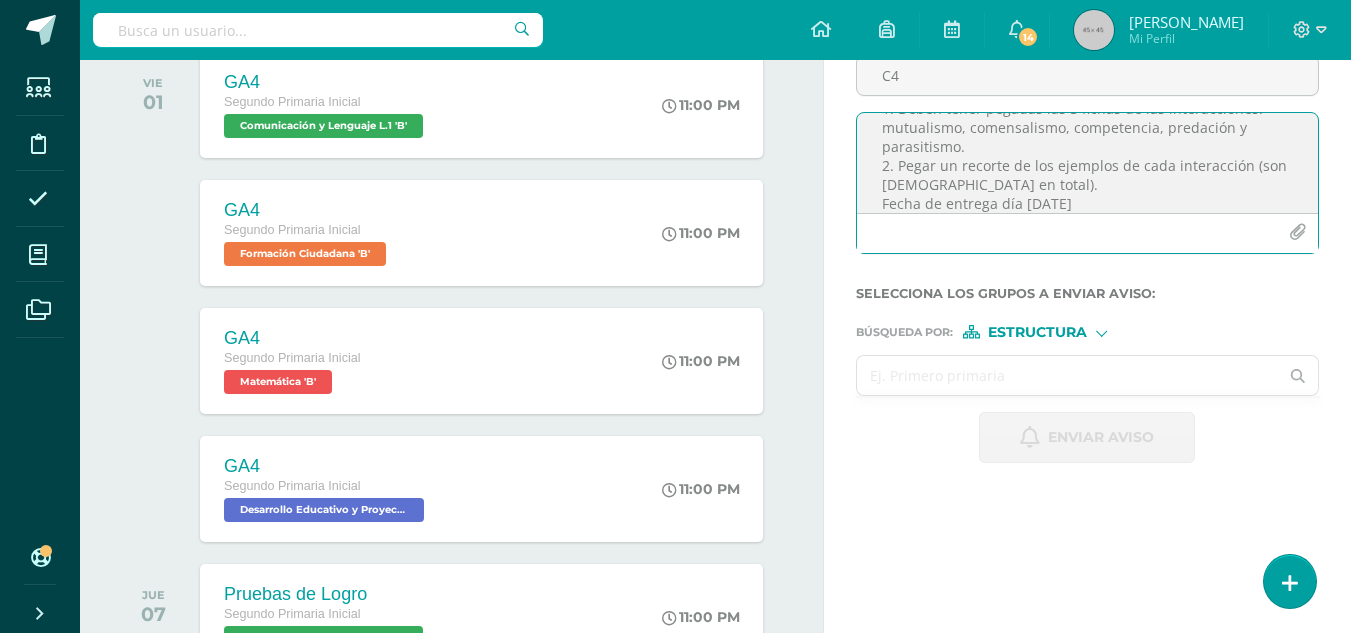 type on "Fichas de las interacciones de los seres vivos:
1. Deben tener pegadas las 5 fichas de las interacciones: mutualismo, comensalismo, competencia, predación y parasitismo.
2. Pegar un recorte de los ejemplos de cada interacción (son [DEMOGRAPHIC_DATA] en total).
Fecha de entrega día [DATE]" 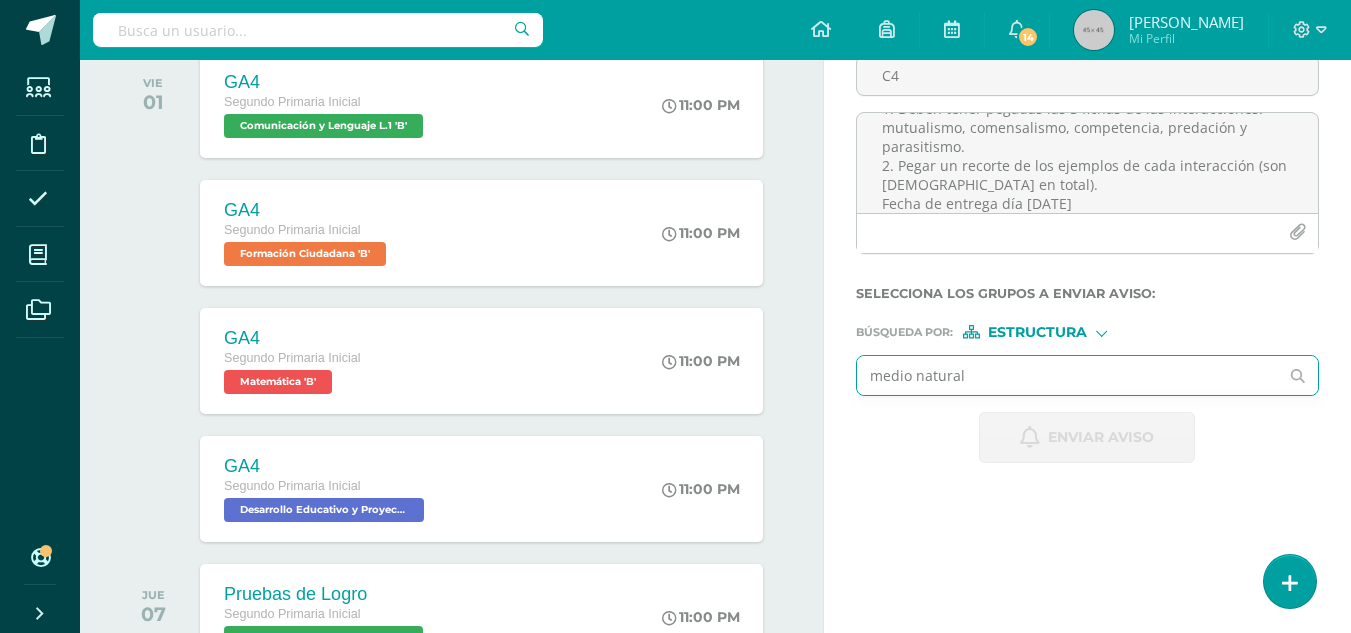 type on "medio natural" 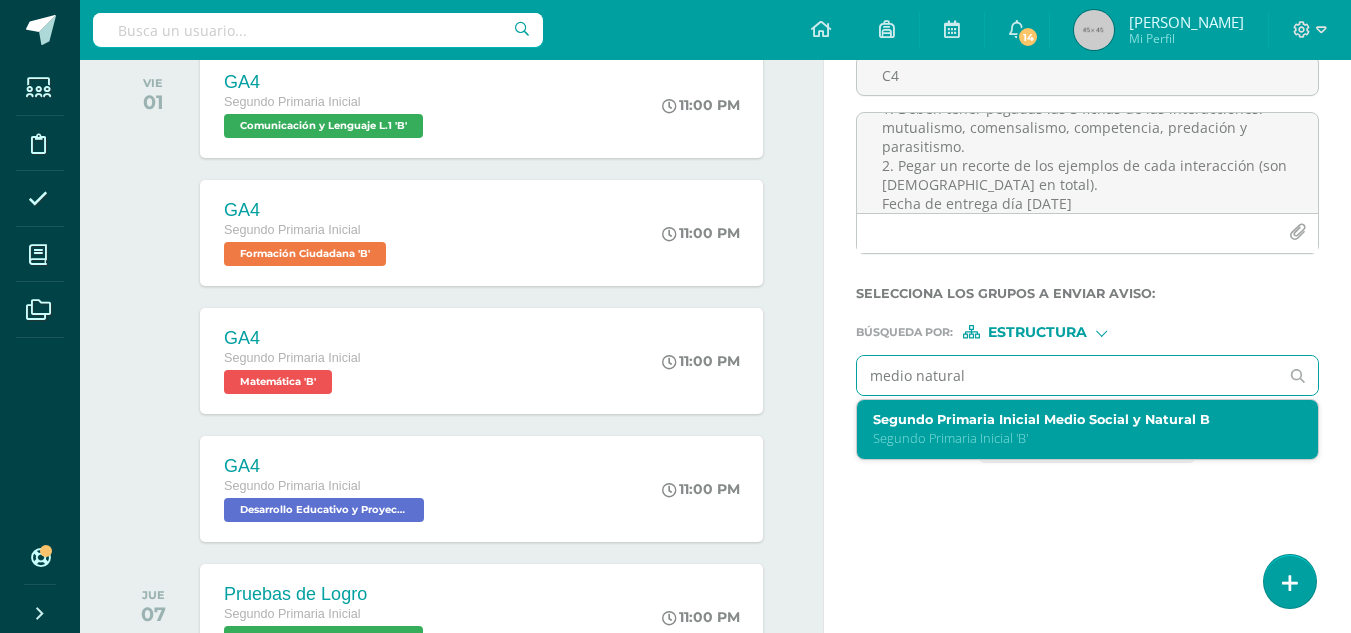 click on "Segundo Primaria Inicial Medio Social y Natural B" at bounding box center [1079, 419] 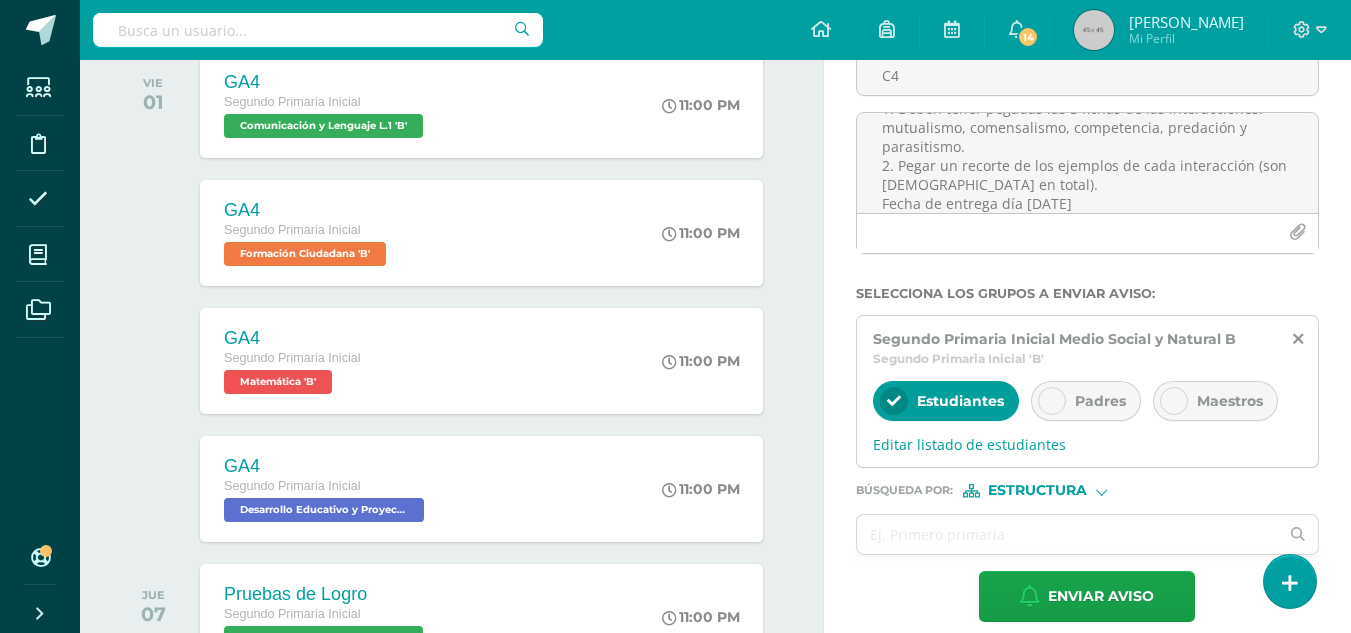click on "Padres" at bounding box center (1100, 401) 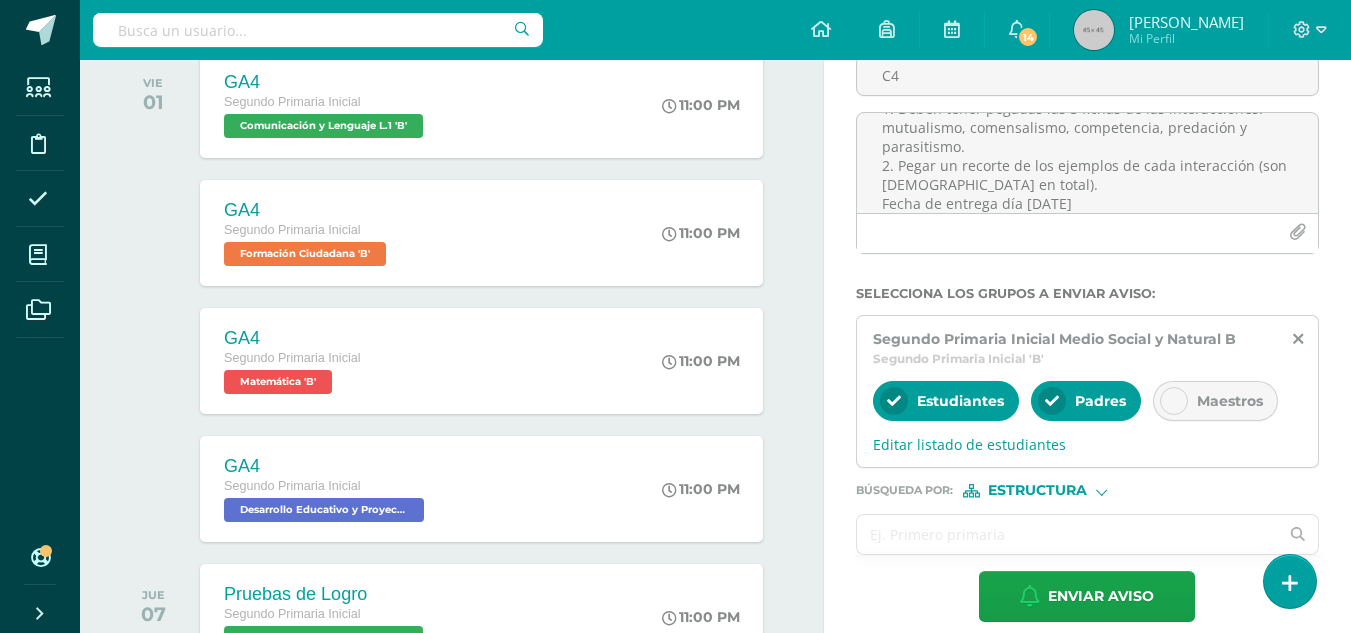 scroll, scrollTop: 0, scrollLeft: 0, axis: both 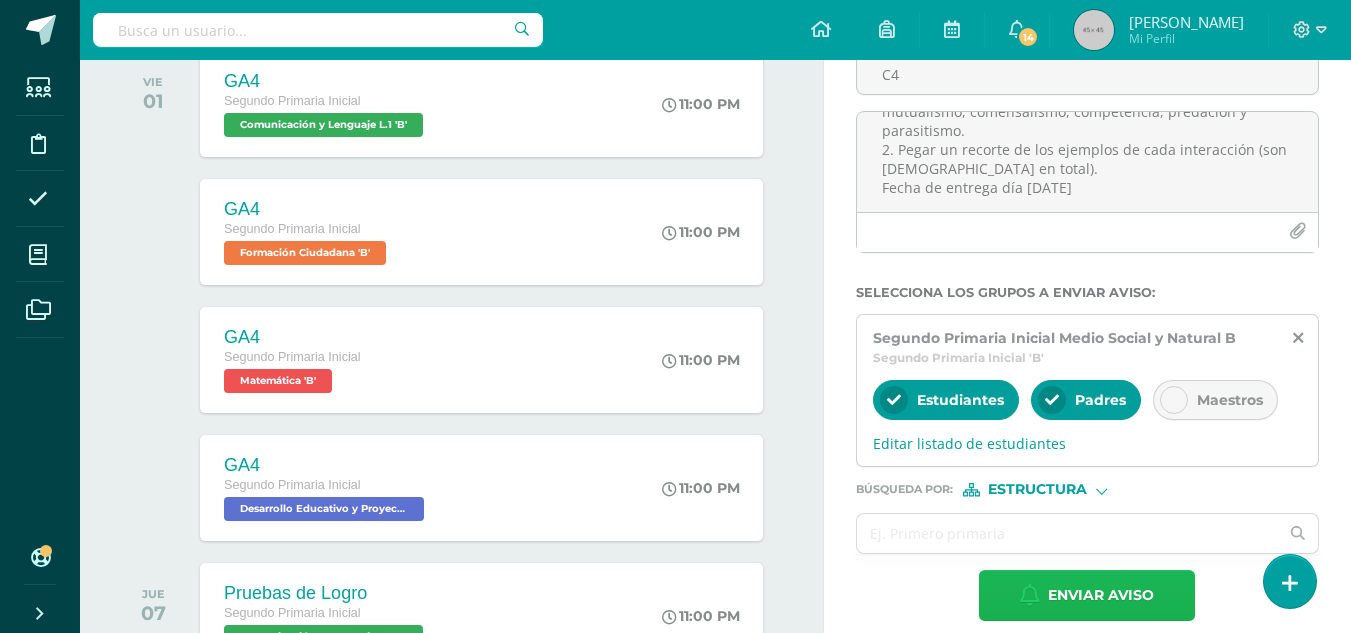click on "Enviar aviso" at bounding box center [1101, 595] 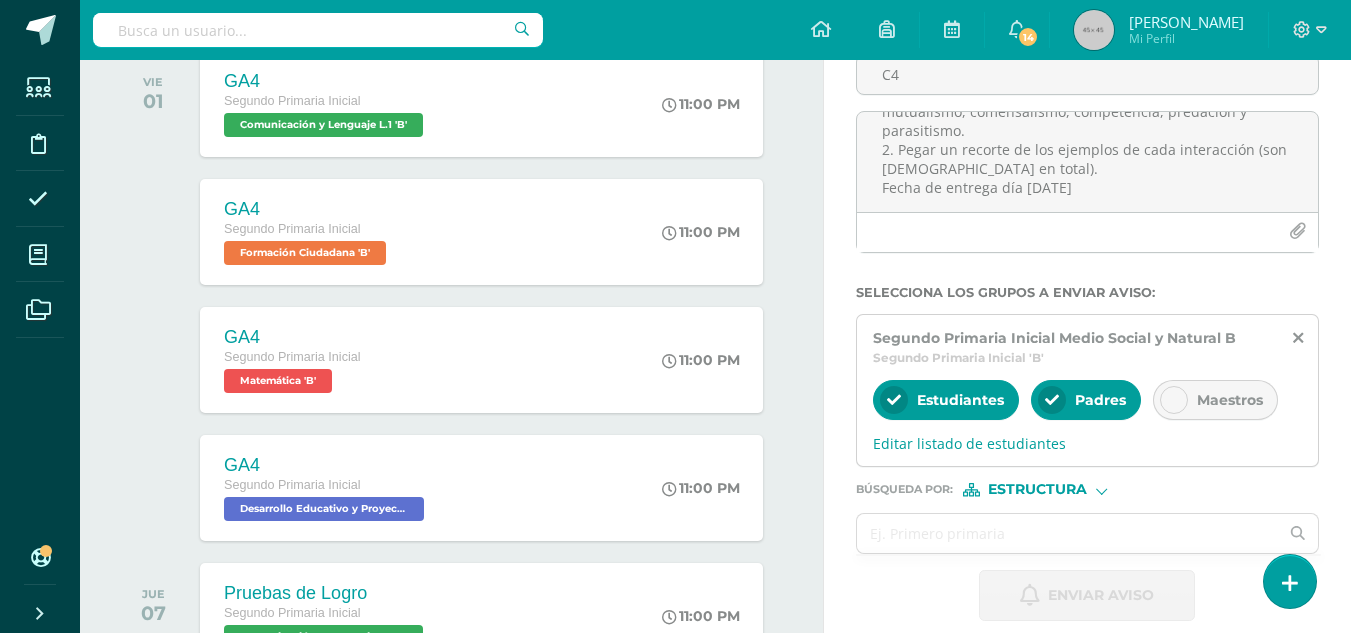 scroll, scrollTop: 0, scrollLeft: 0, axis: both 